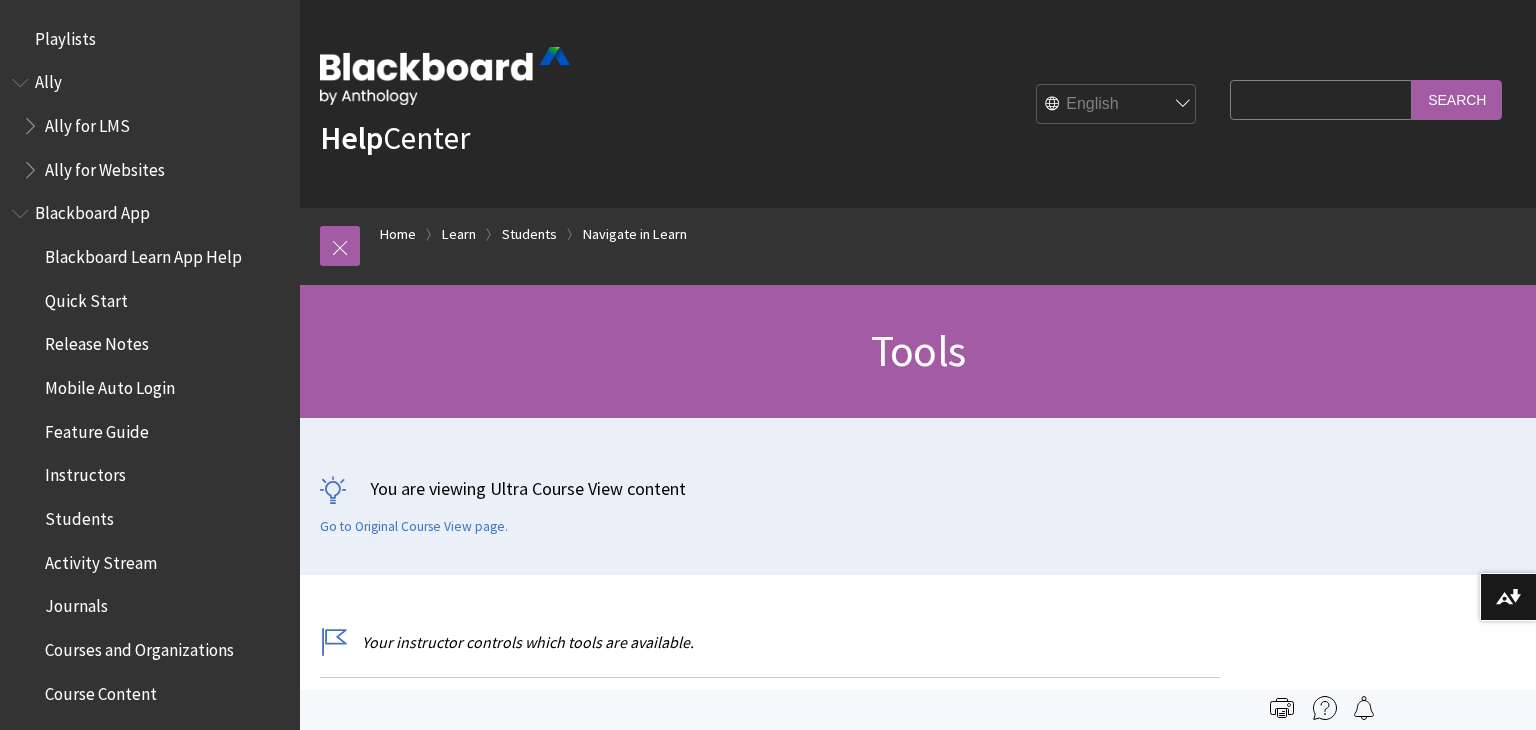 scroll, scrollTop: 143, scrollLeft: 0, axis: vertical 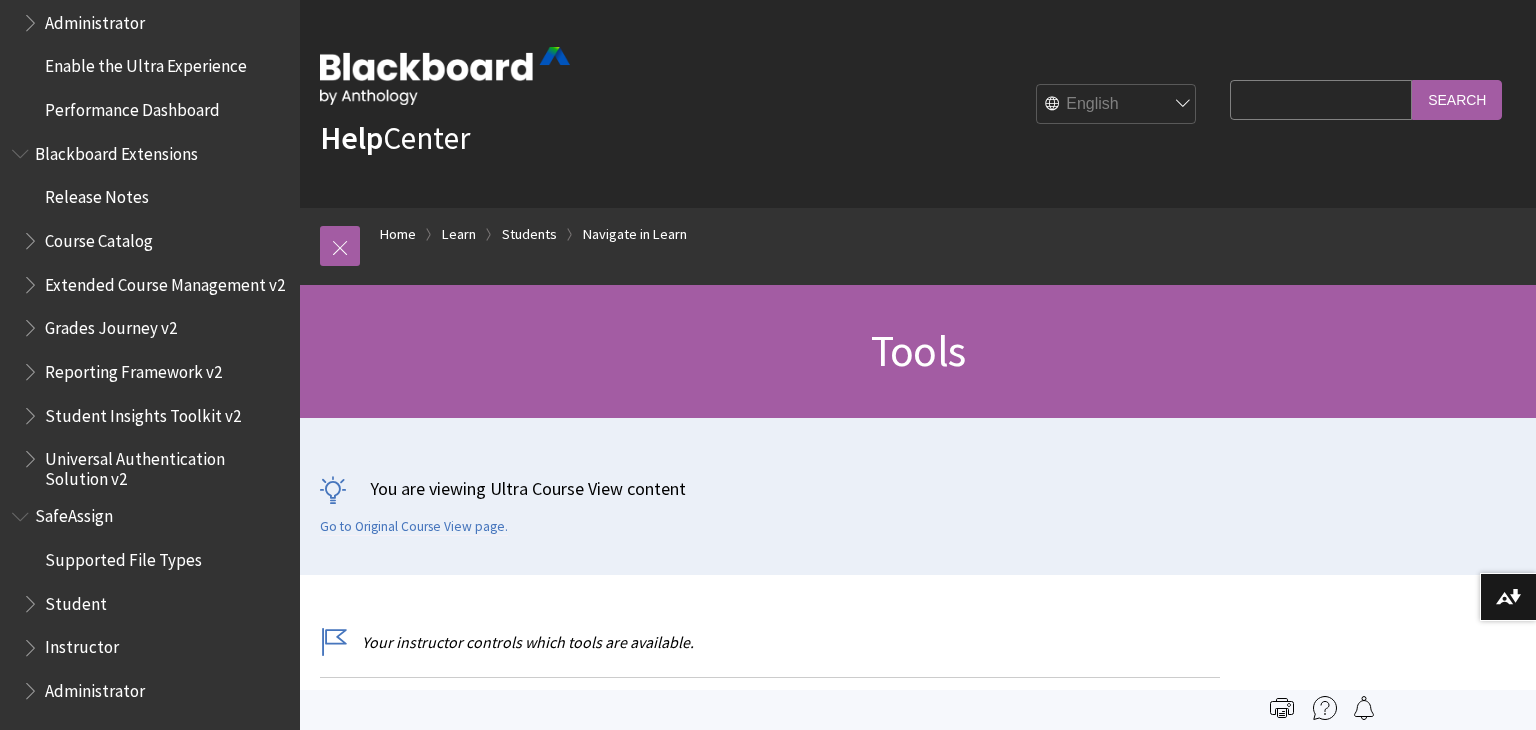 click on "SafeAssign" at bounding box center (74, 513) 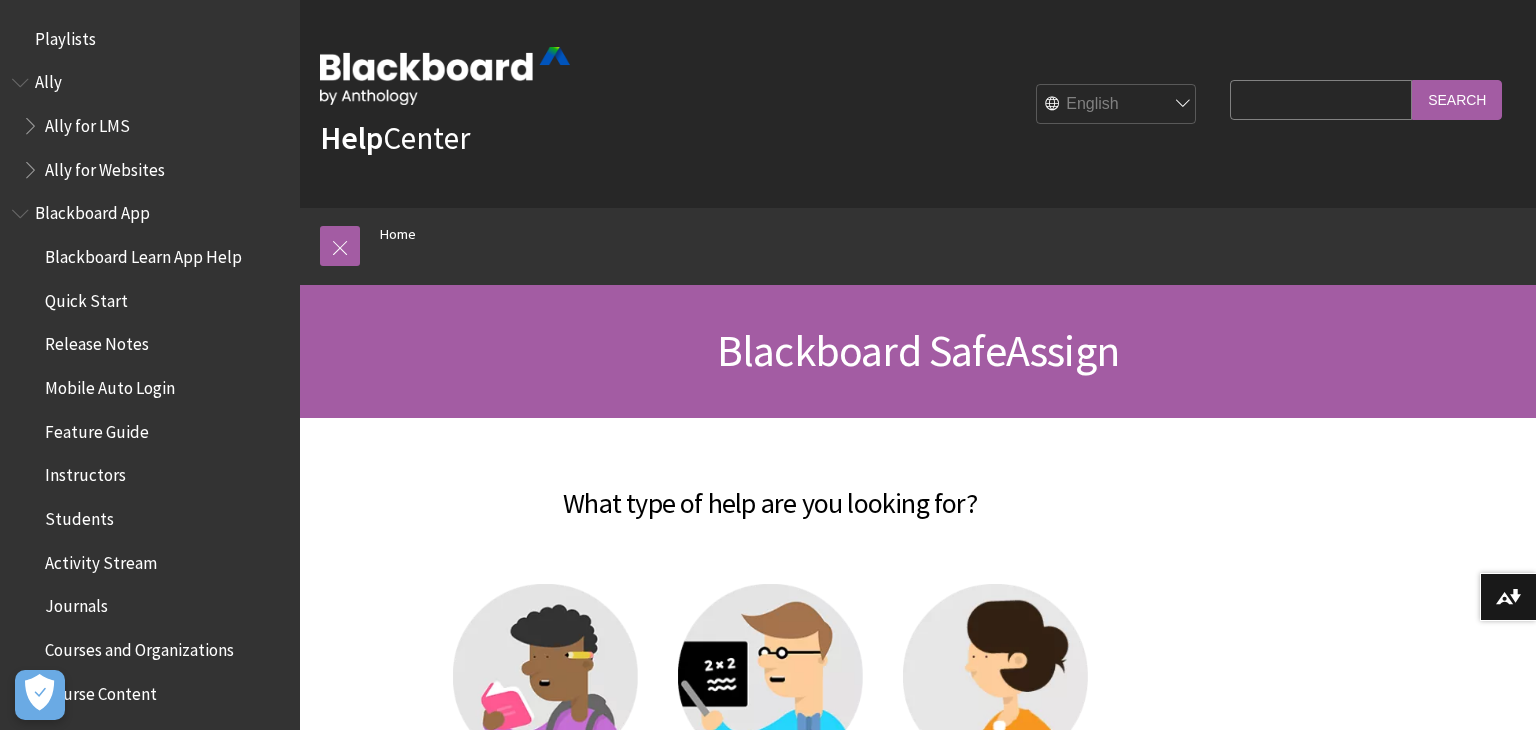 scroll, scrollTop: 0, scrollLeft: 0, axis: both 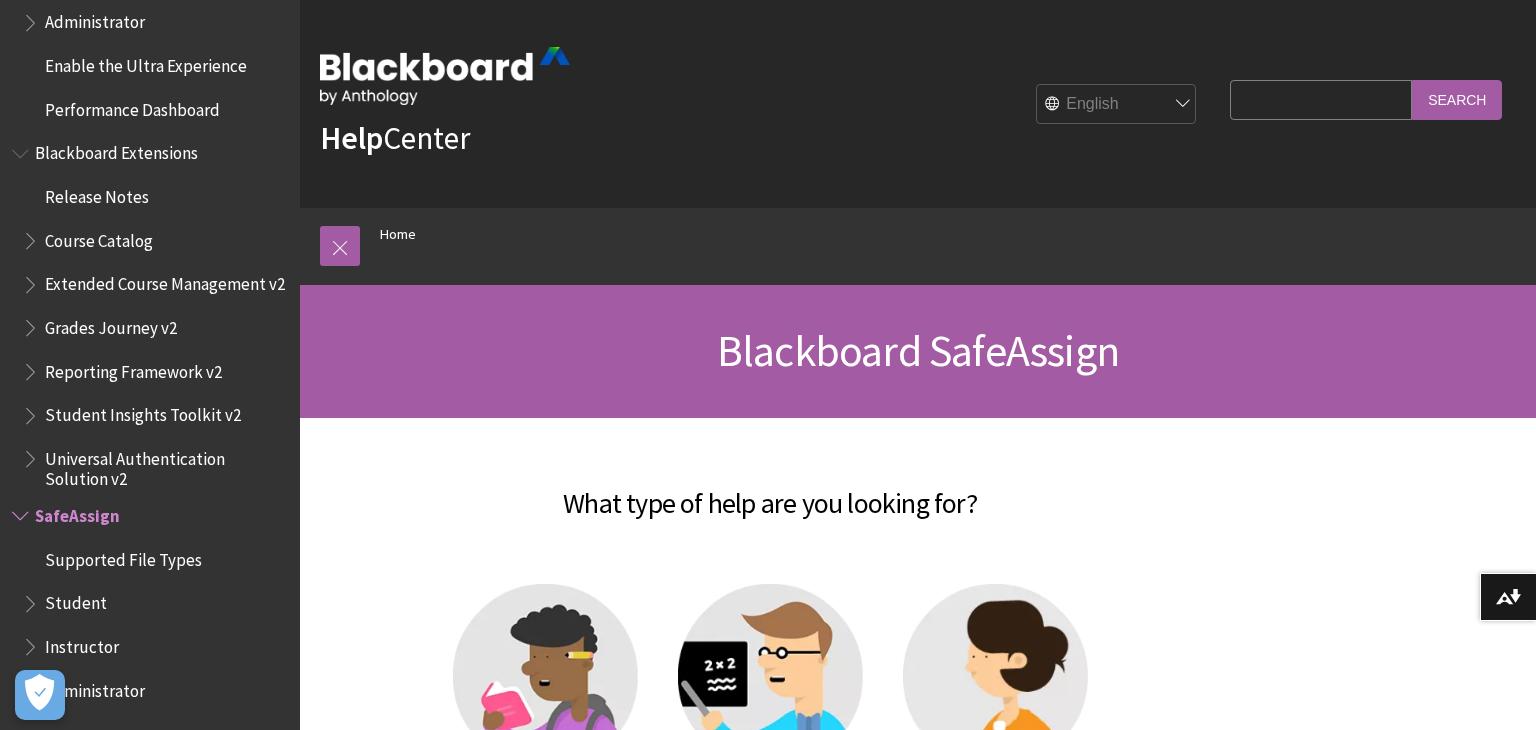 click on "Search Query" at bounding box center (1321, 99) 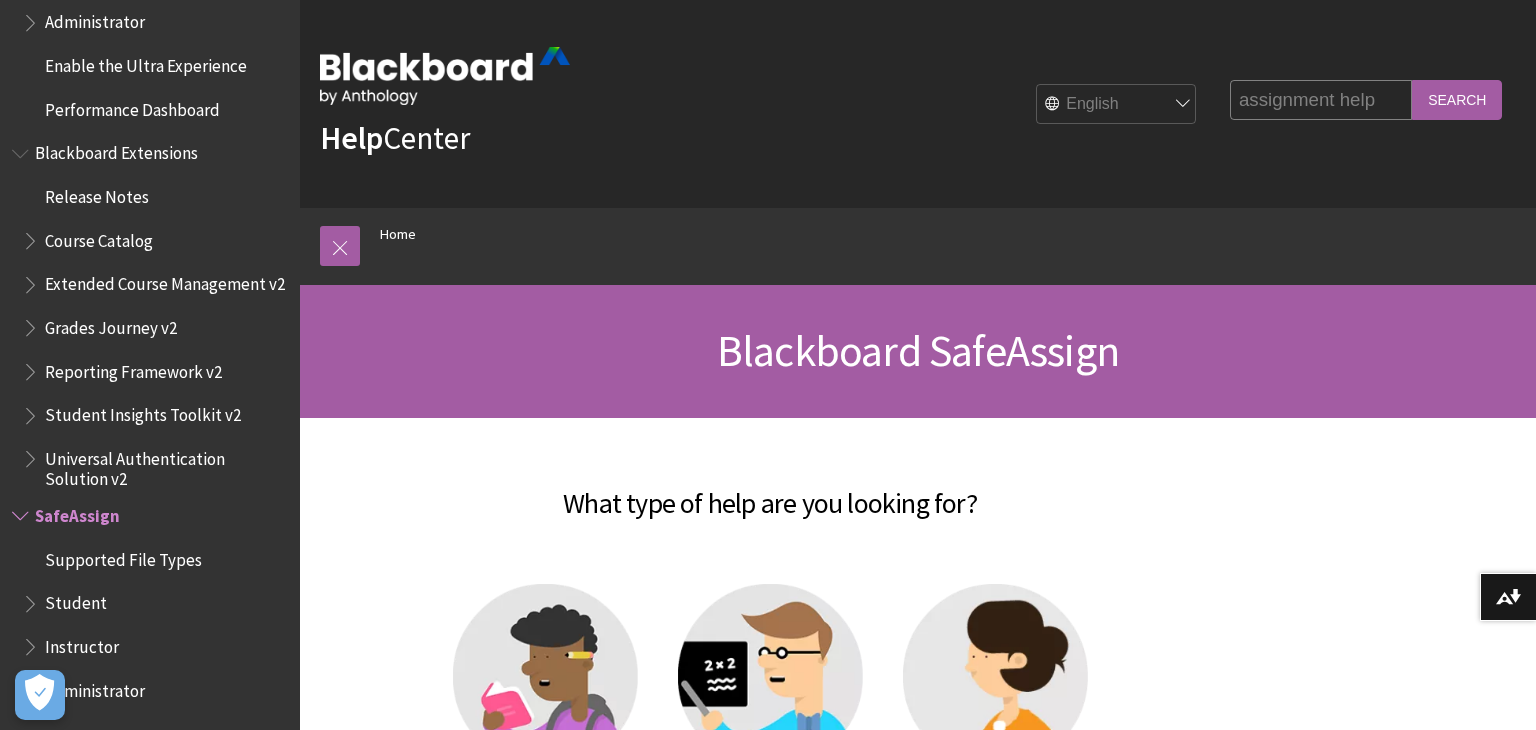 type on "assignment help" 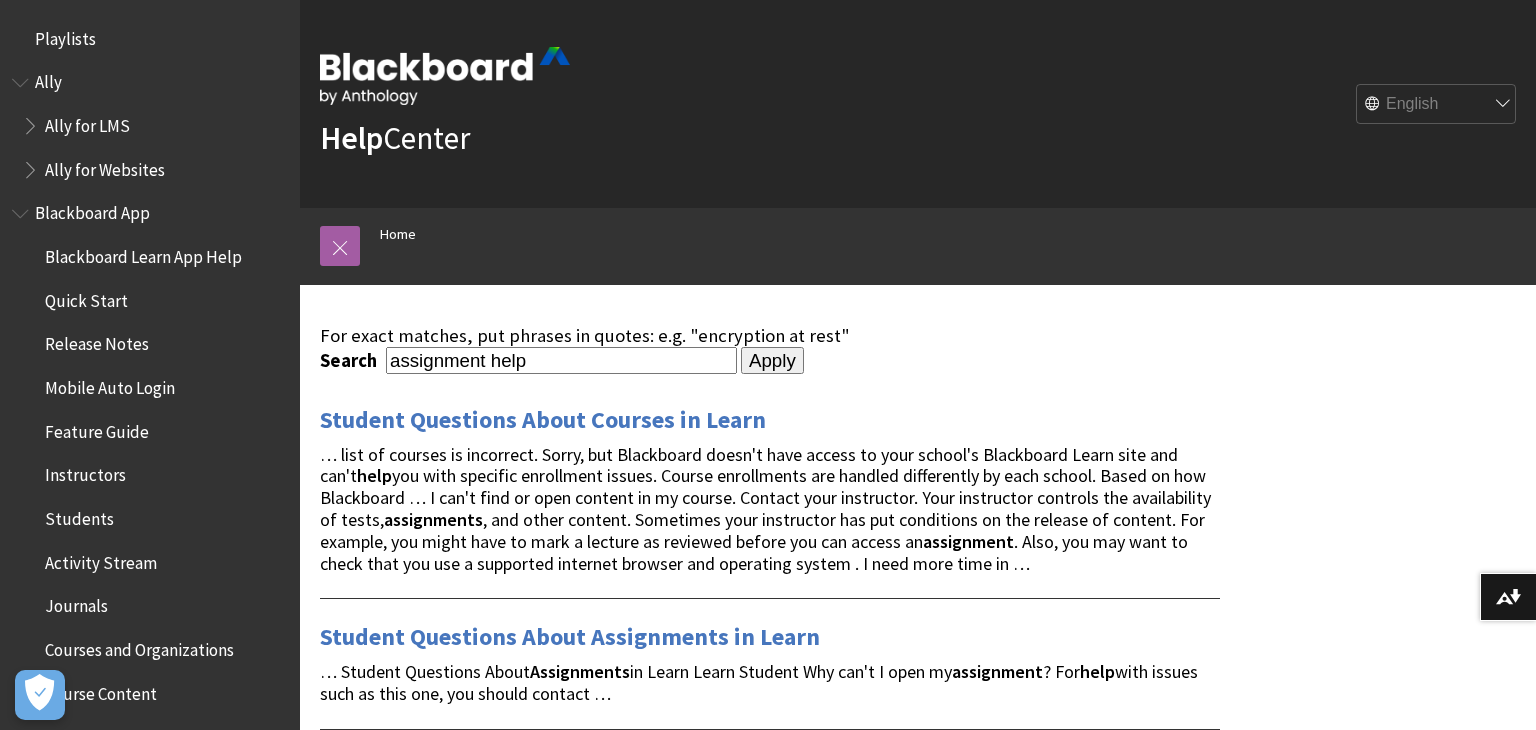 scroll, scrollTop: 0, scrollLeft: 0, axis: both 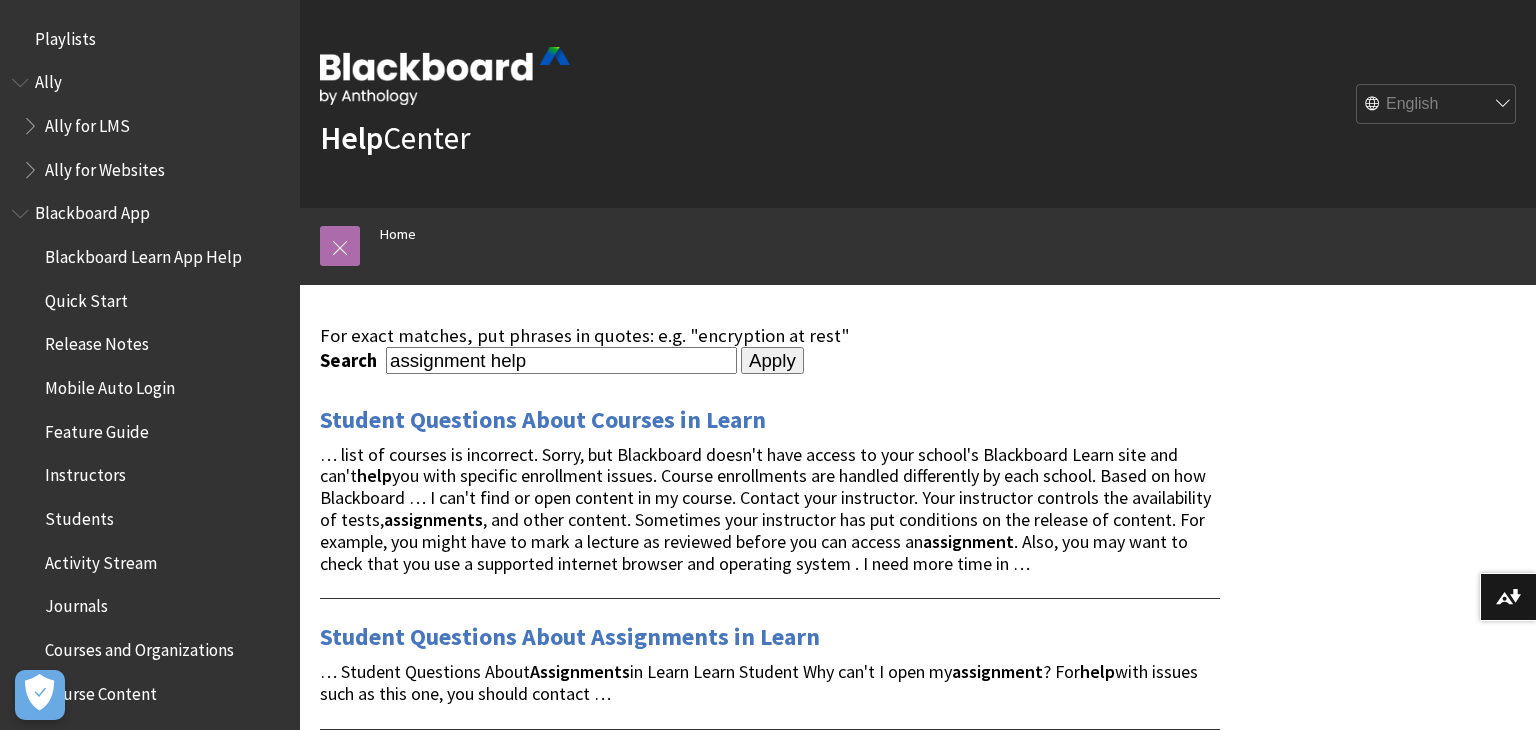 click at bounding box center [340, 246] 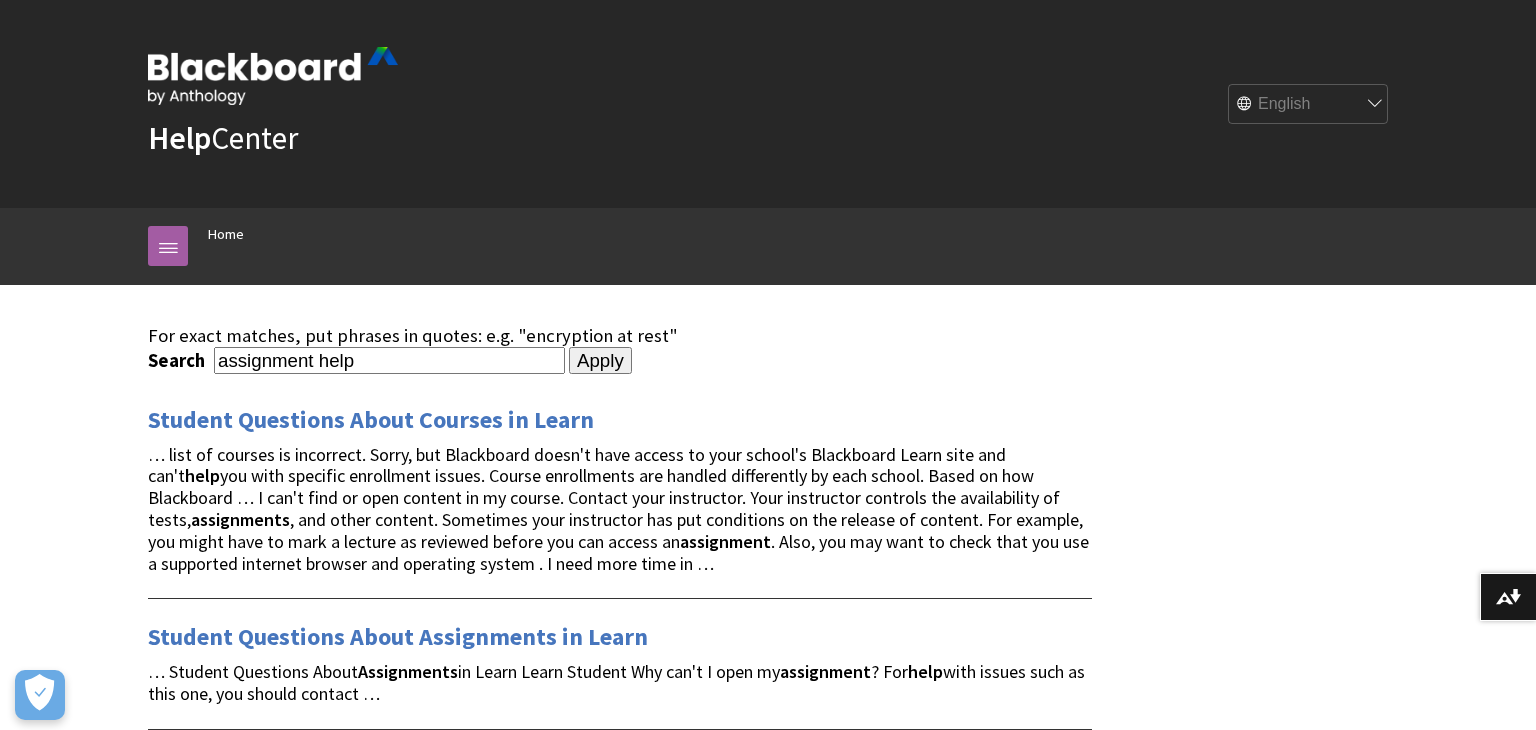 click on "assignment help" at bounding box center (389, 360) 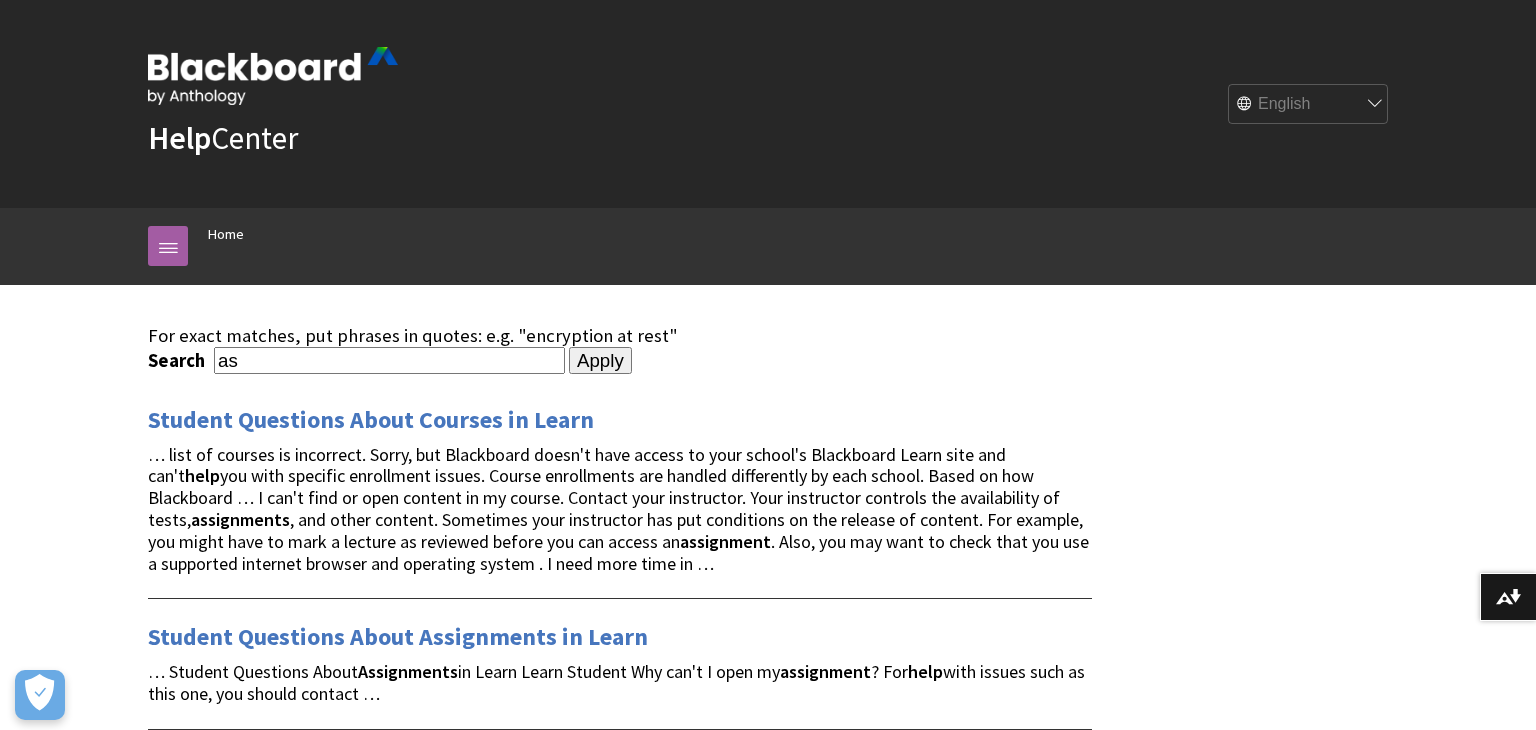 type on "a" 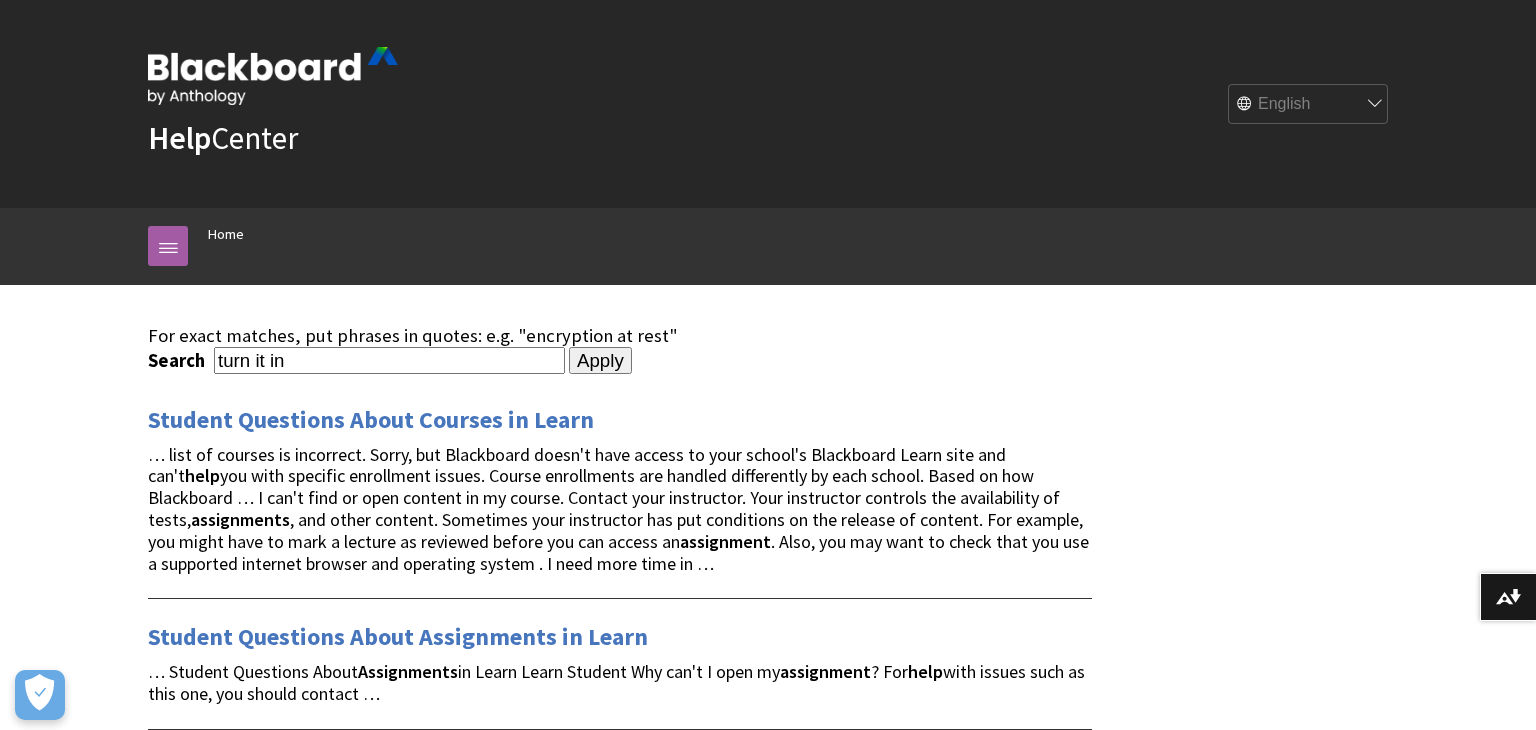 type on "turn it in" 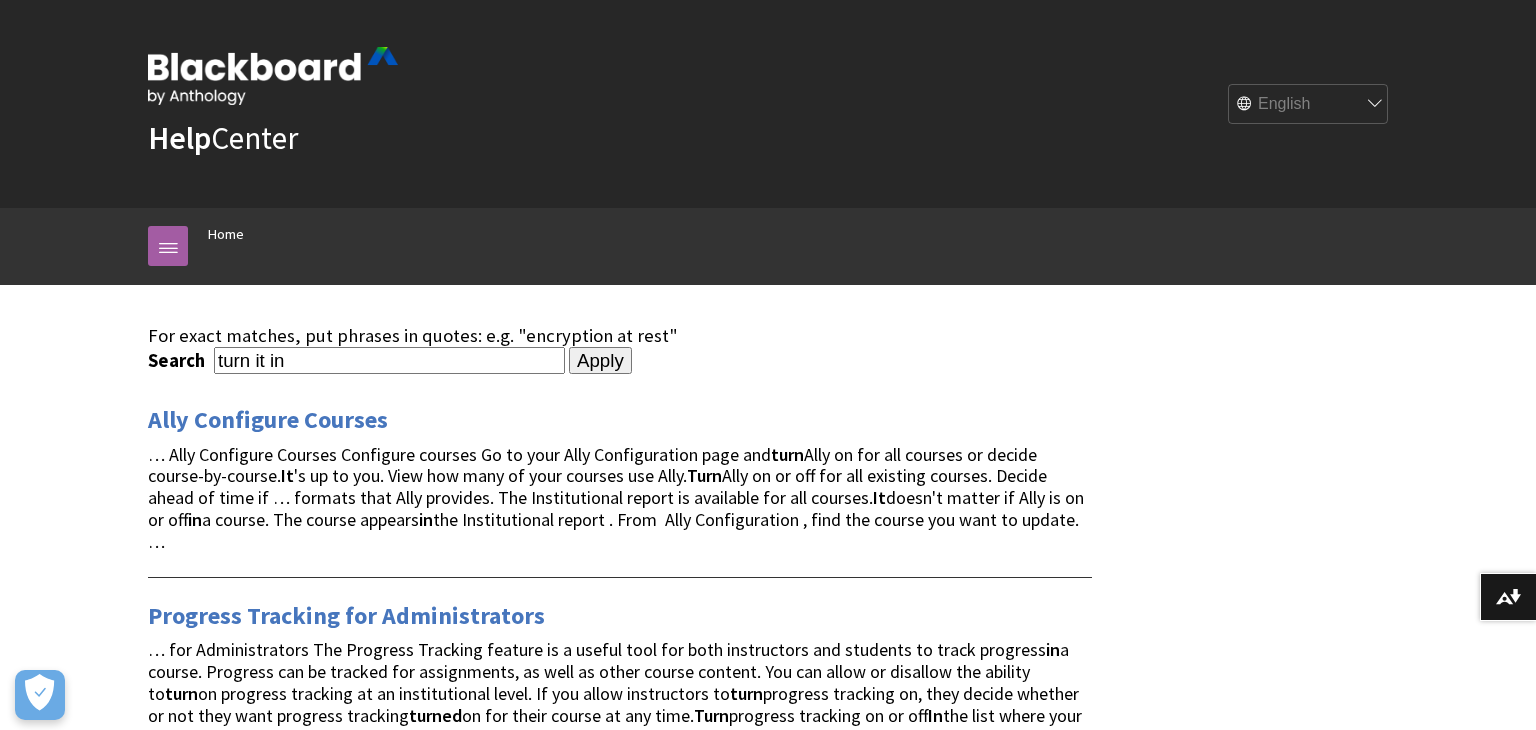 scroll, scrollTop: 0, scrollLeft: 0, axis: both 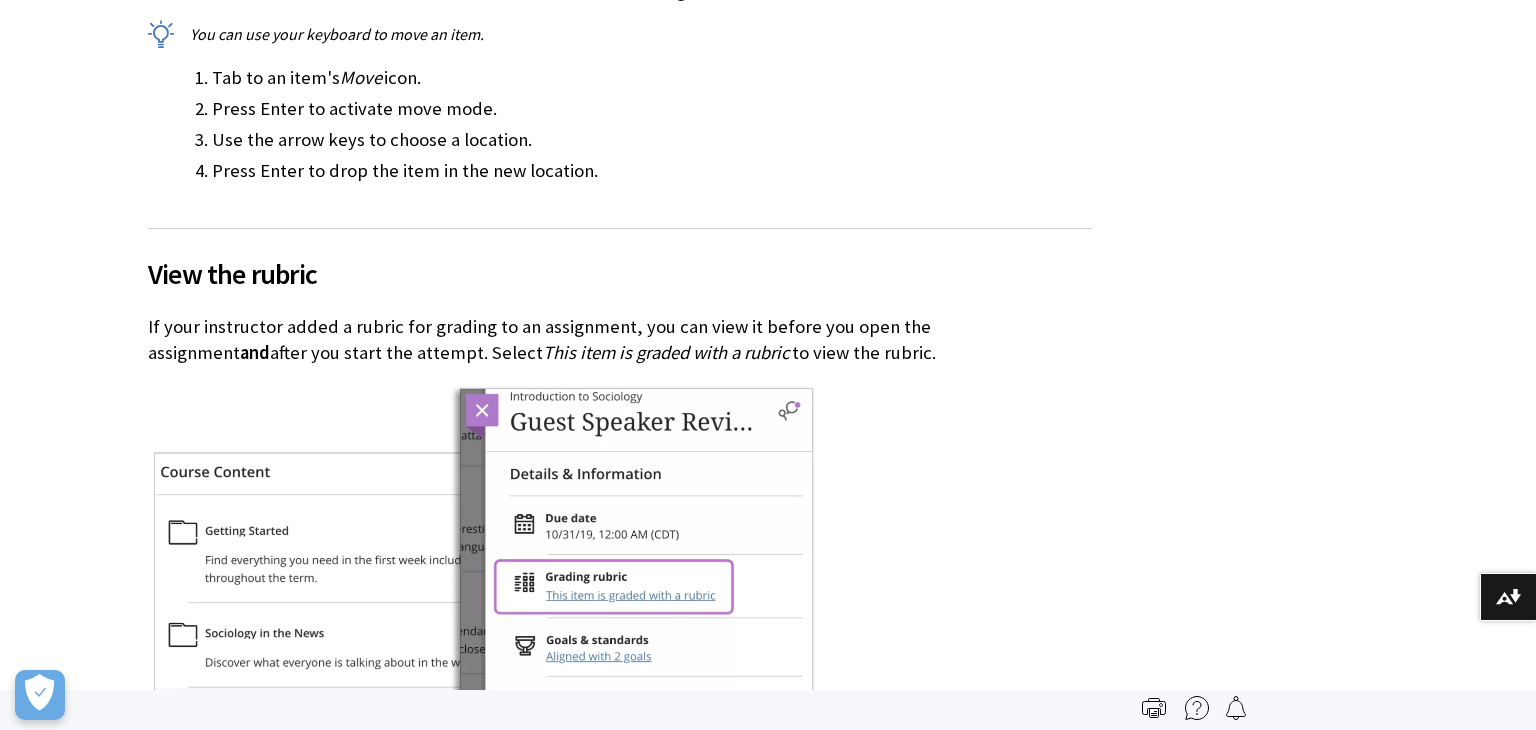 click on "View the rubric If your instructor added a rubric for grading to an assignment, you can view it before you open the assignment  and  after you start the attempt. Select  This item is graded with a rubric  to view the rubric.
If you want, you can view the rubric alongside the assignment instructions. You can expand each rubric criterion to view the achievement levels and organize your efforts to meet the requirements of the graded work." at bounding box center (620, 840) 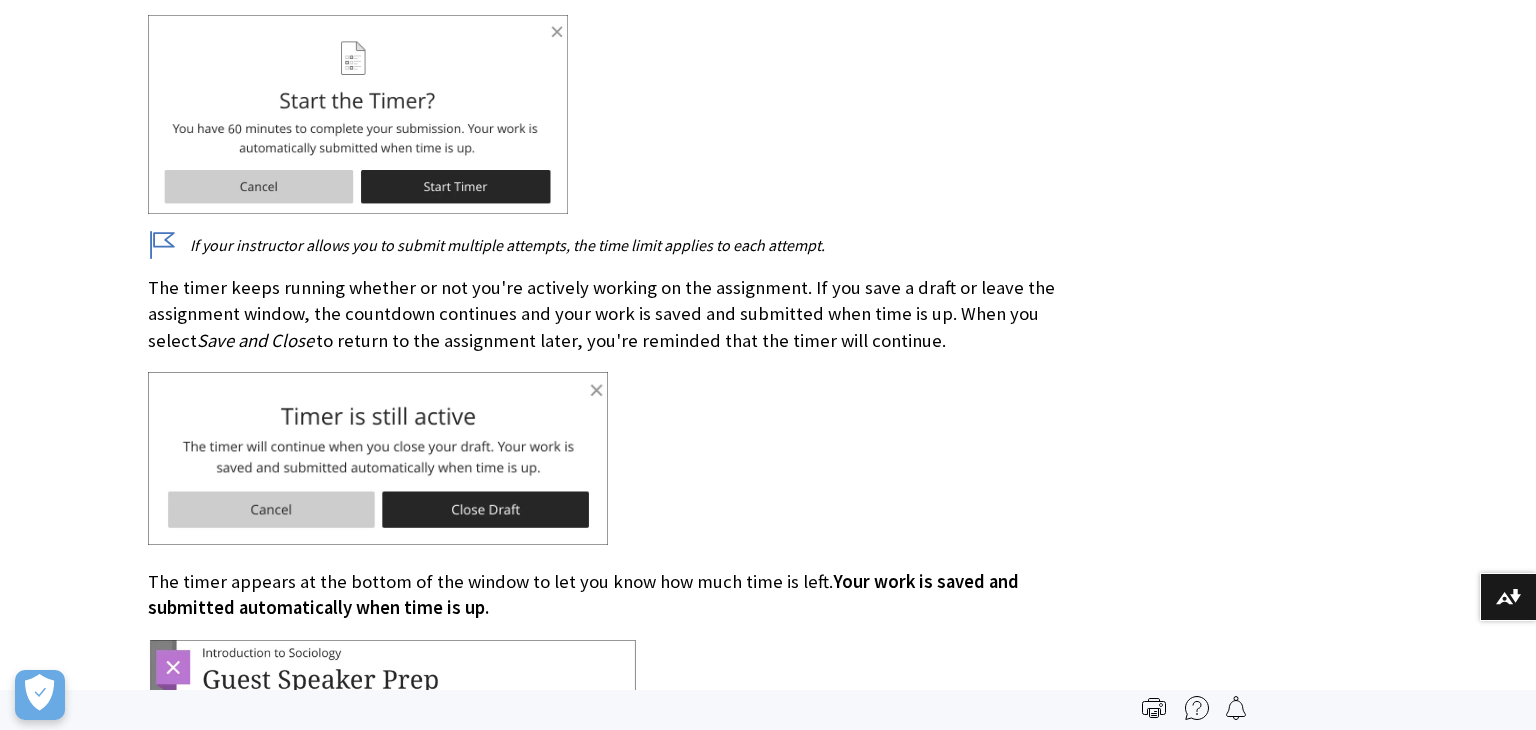 scroll, scrollTop: 17992, scrollLeft: 0, axis: vertical 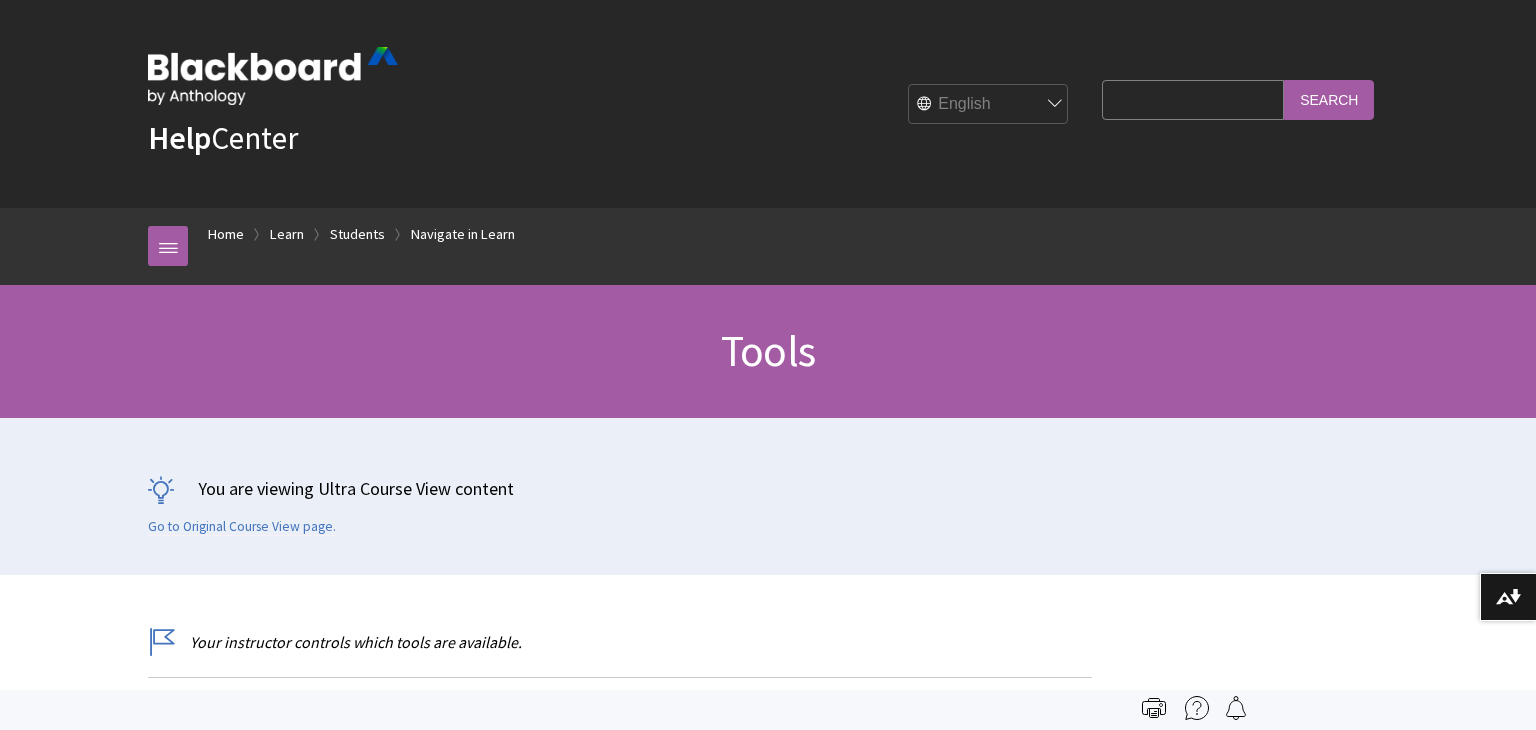 click on "Search Query" at bounding box center [1193, 99] 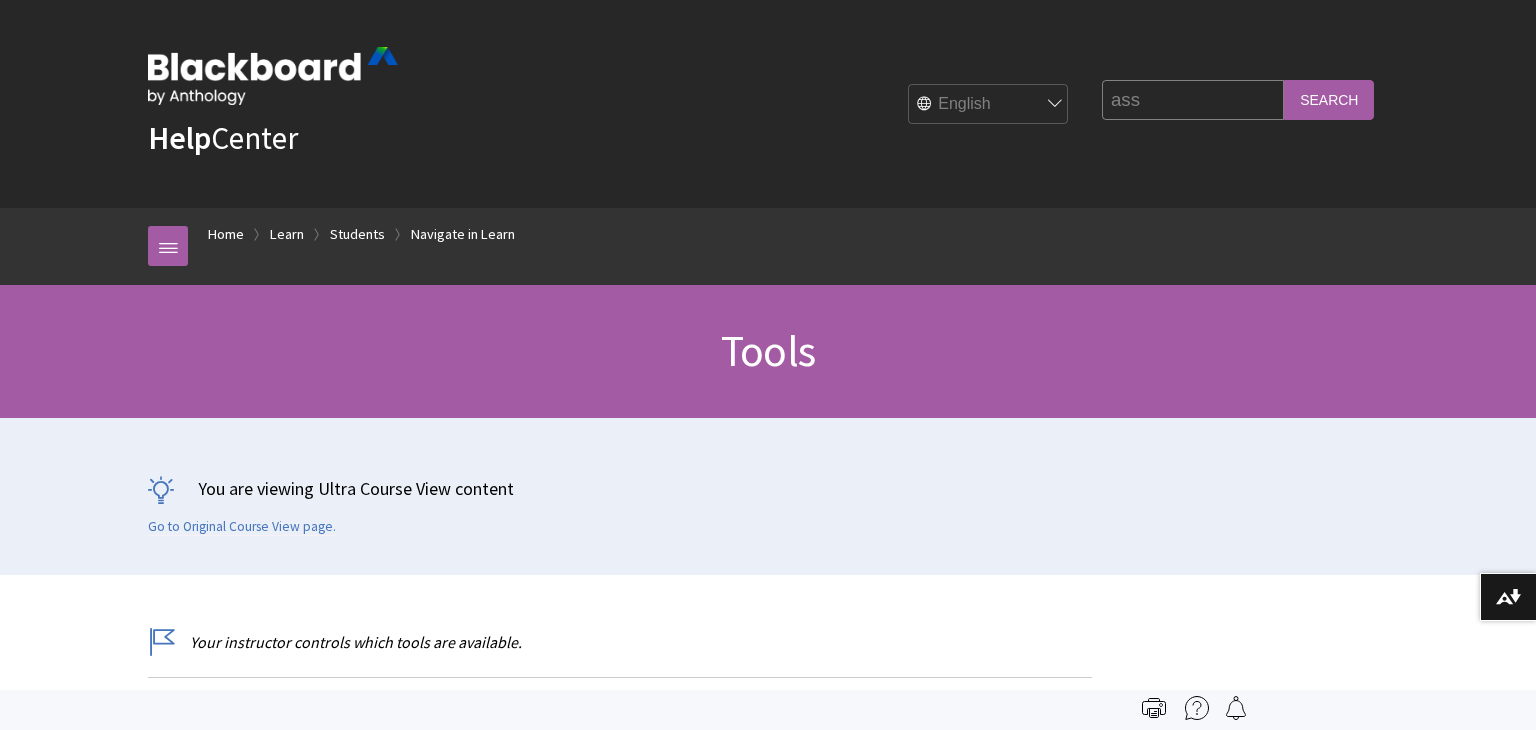 type on "assignment help" 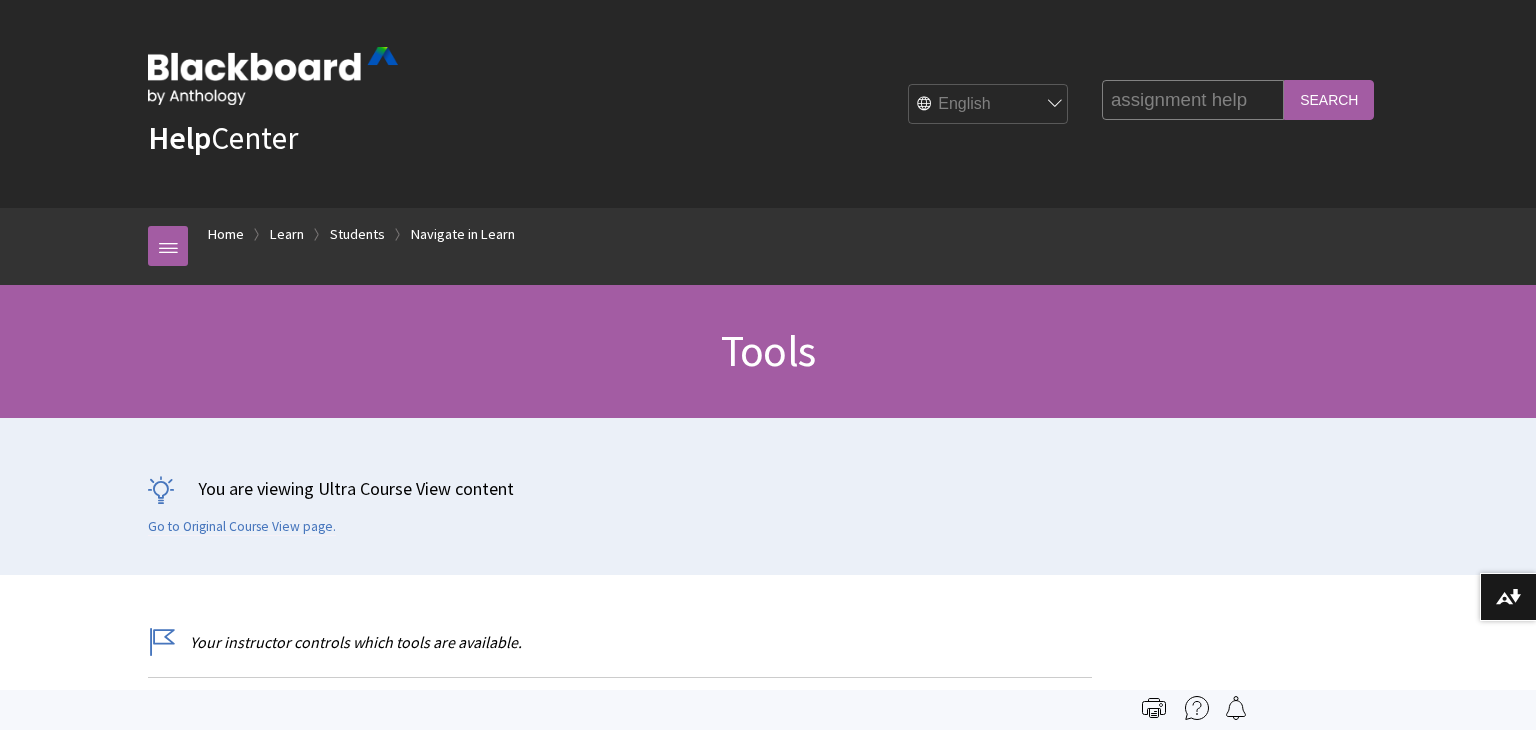 scroll, scrollTop: 0, scrollLeft: 0, axis: both 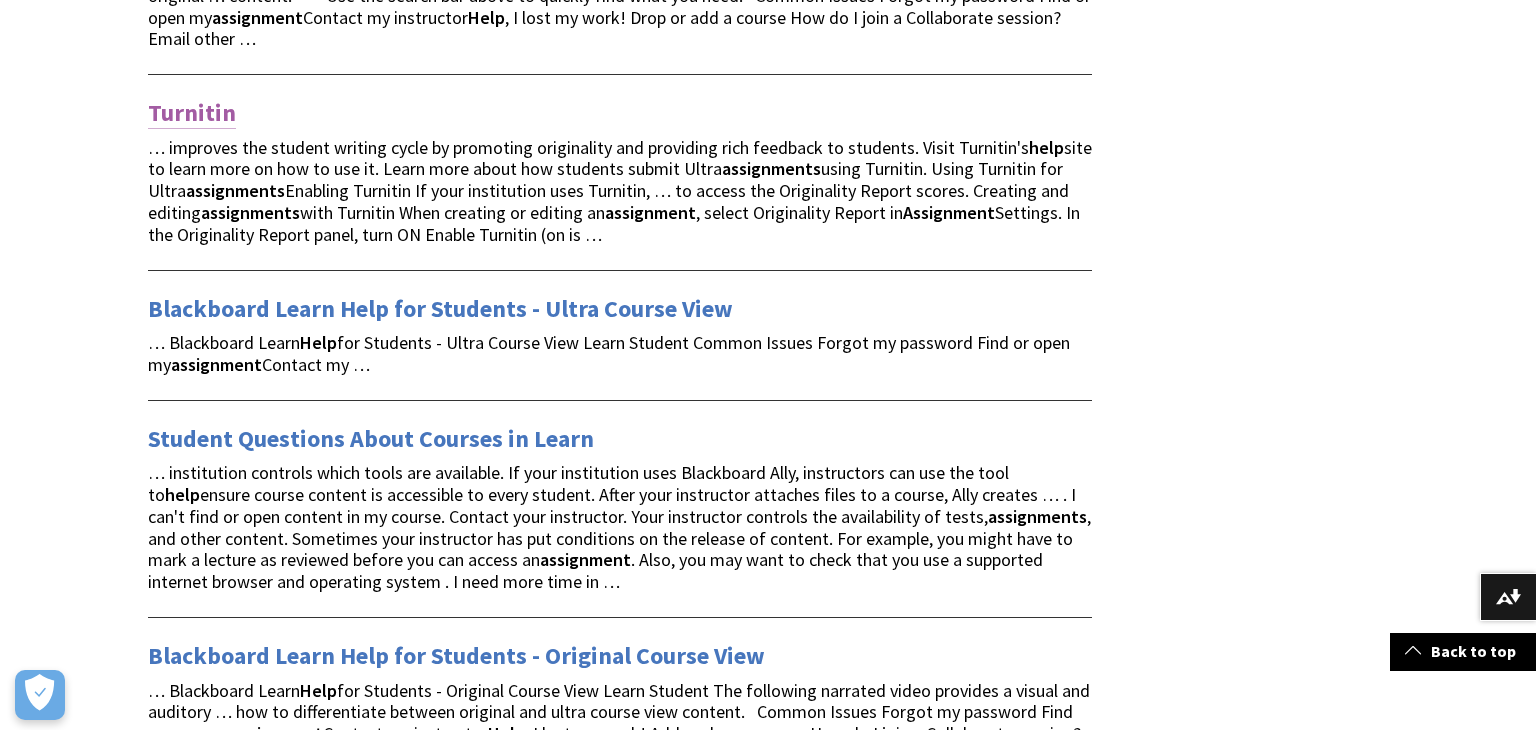 click on "Turnitin" at bounding box center [192, 113] 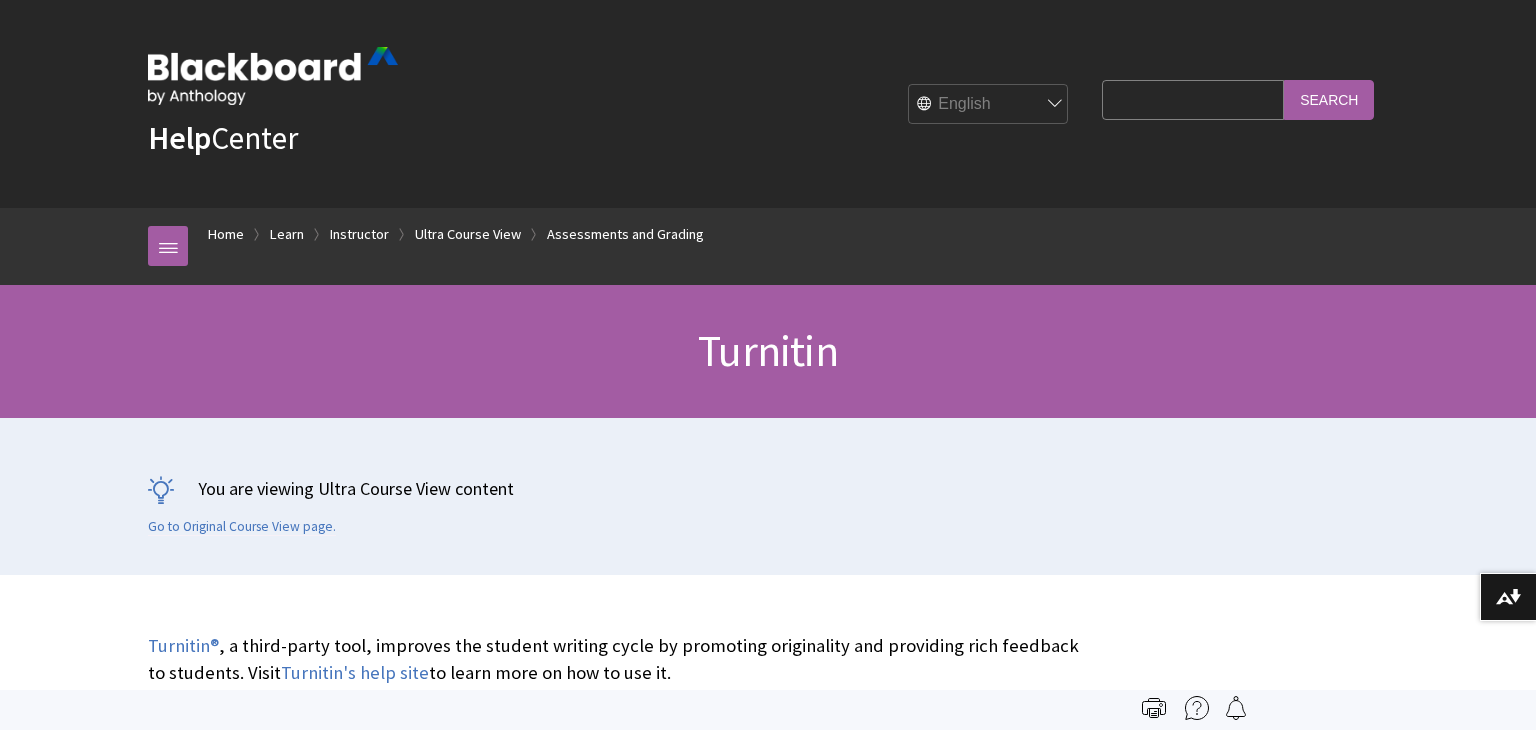 scroll, scrollTop: 0, scrollLeft: 0, axis: both 